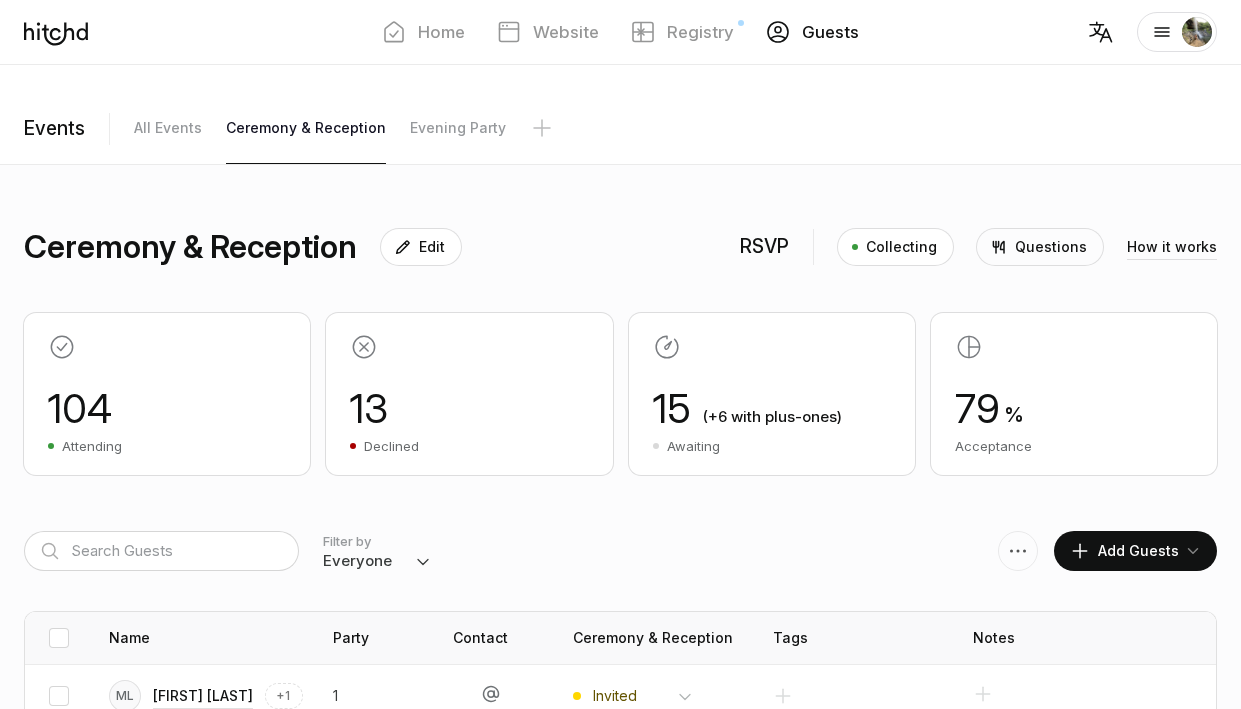 scroll, scrollTop: 144, scrollLeft: 0, axis: vertical 